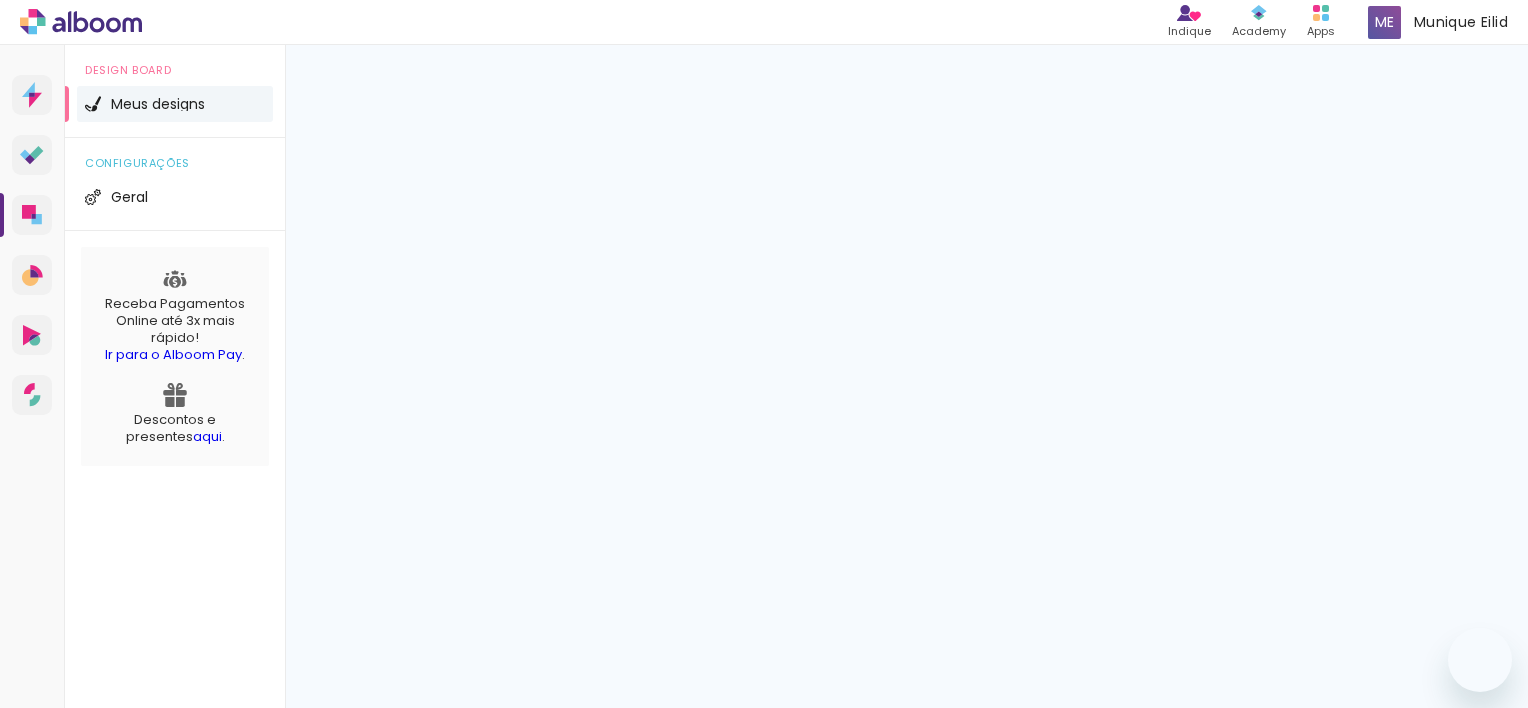 scroll, scrollTop: 0, scrollLeft: 0, axis: both 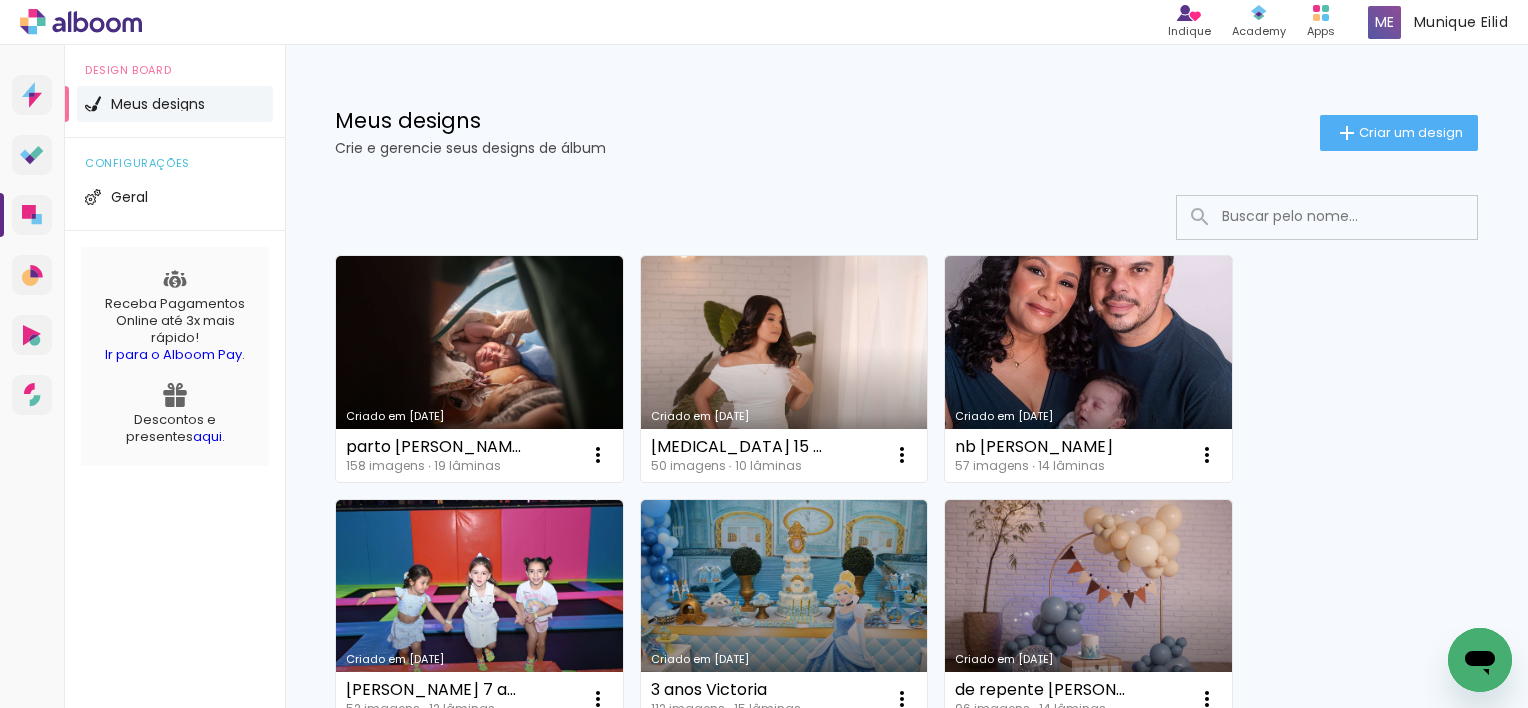 click on "Criado em 15/07/25 parto Rafael  158 imagens  ∙ 19 lâminas  Abrir Fazer uma cópia Excluir Criado em 08/07/25 Yasmin 15 anos 50 imagens  ∙ 10 lâminas  Abrir Fazer uma cópia Excluir Criado em 03/07/25 nb Rafael  57 imagens  ∙ 14 lâminas  Abrir Fazer uma cópia Excluir Criado em 11/06/25 Fernando 7 anos  52 imagens  ∙ 12 lâminas  Abrir Fazer uma cópia Excluir Criado em 09/06/25 3 anos Victoria  112 imagens  ∙ 15 lâminas  Abrir Fazer uma cópia Excluir Criado em 04/06/25 de repente Gustavo  96 imagens  ∙ 14 lâminas  Abrir Fazer uma cópia Excluir Criado em 03/06/25 2 anos Rafa  61 imagens  ∙ 15 lâminas  Abrir Fazer uma cópia Excluir Criado em 30/05/25 Cobertura Benicio  50 imagens  ∙ 13 lâminas  Abrir Fazer uma cópia Excluir Criado em 23/05/25 De repente 3 anos - Emilly 70 imagens  ∙ 14 lâminas  Abrir Fazer uma cópia Excluir Criado em 13/05/25 Gestante Ivy 59 imagens  ∙ 13 lâminas  Abrir Fazer uma cópia Excluir Criado em 26/04/25 Smash the Cupcake Lethicia  Abrir Excluir Abrir" 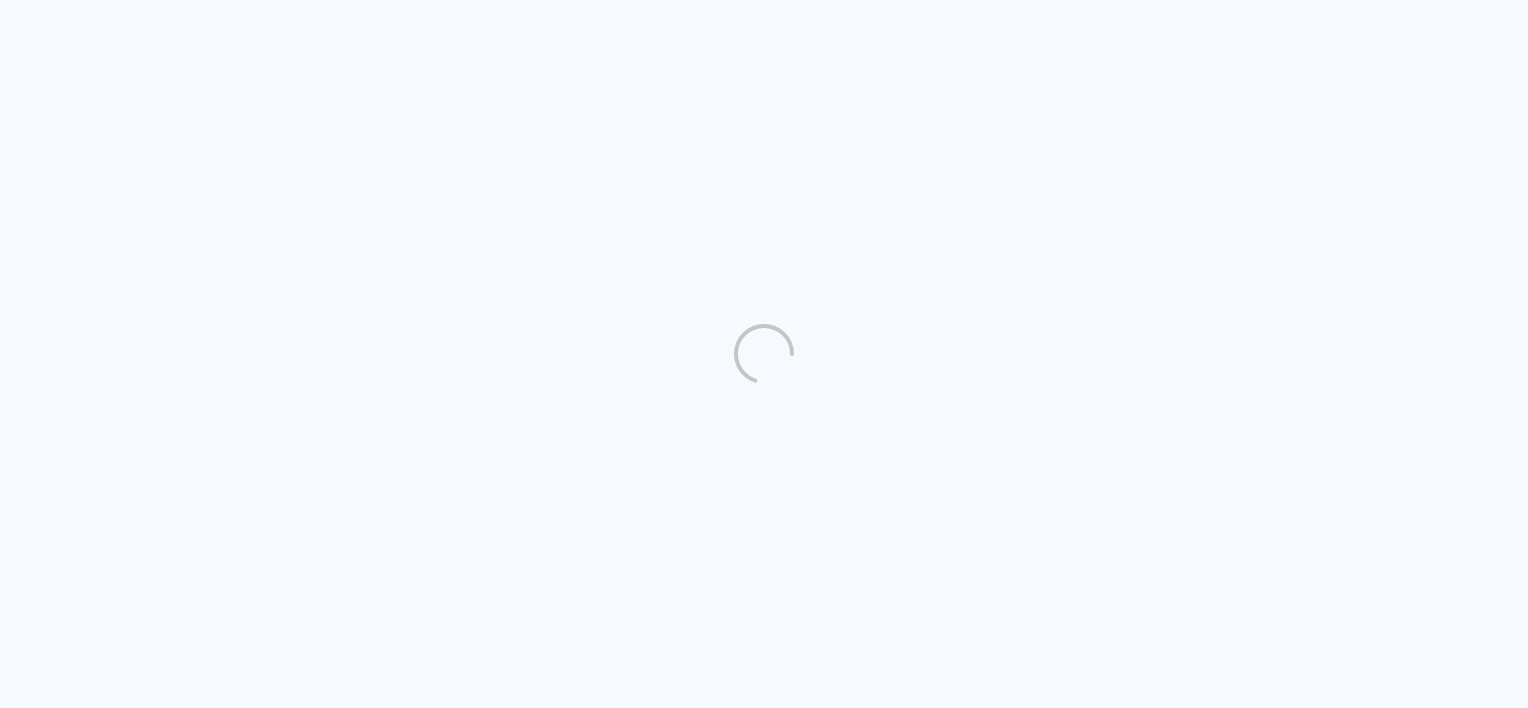 scroll, scrollTop: 0, scrollLeft: 0, axis: both 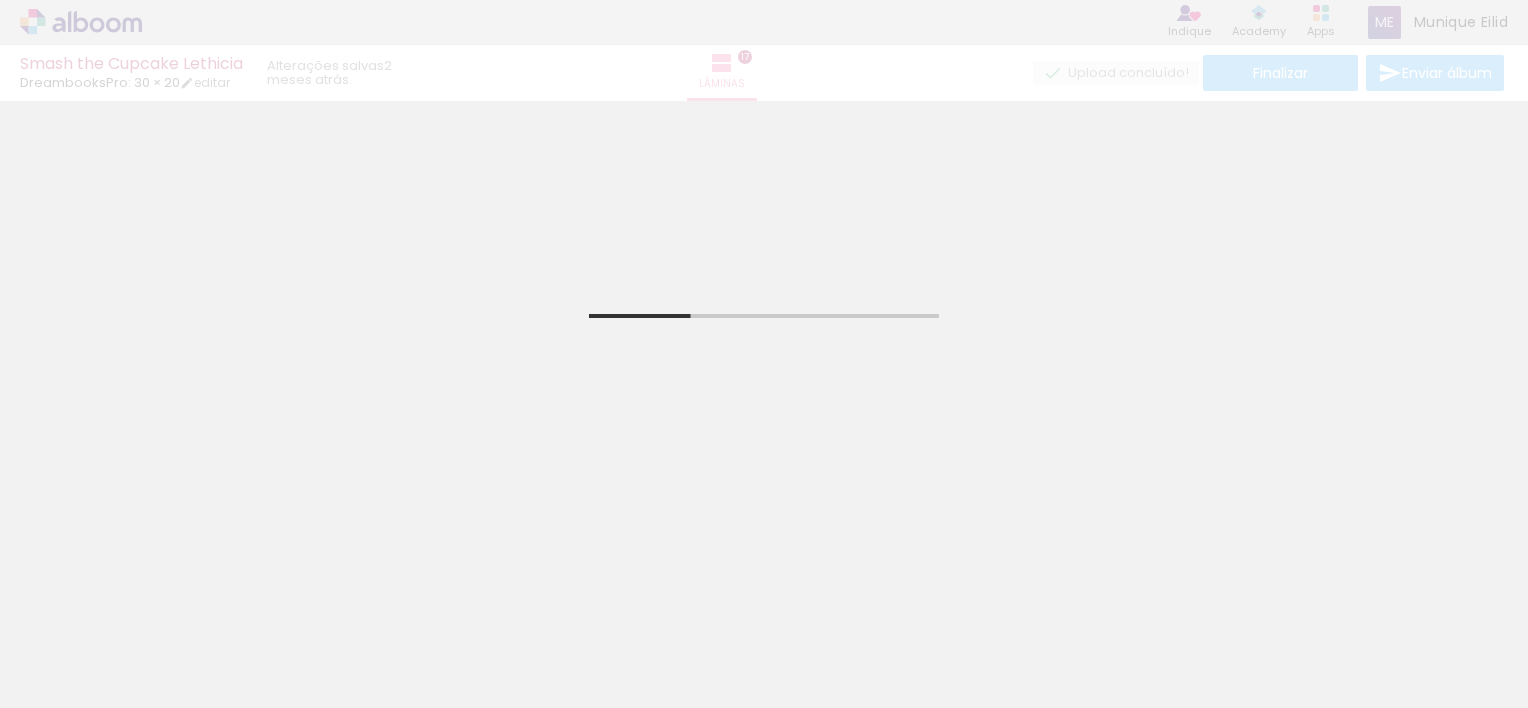 click on "Smash the Cupcake Lethicia  DreambooksPro: 30 × 20    editar 2 meses atrás. Lâminas 17 Finalizar  Enviar álbum" at bounding box center (764, 50) 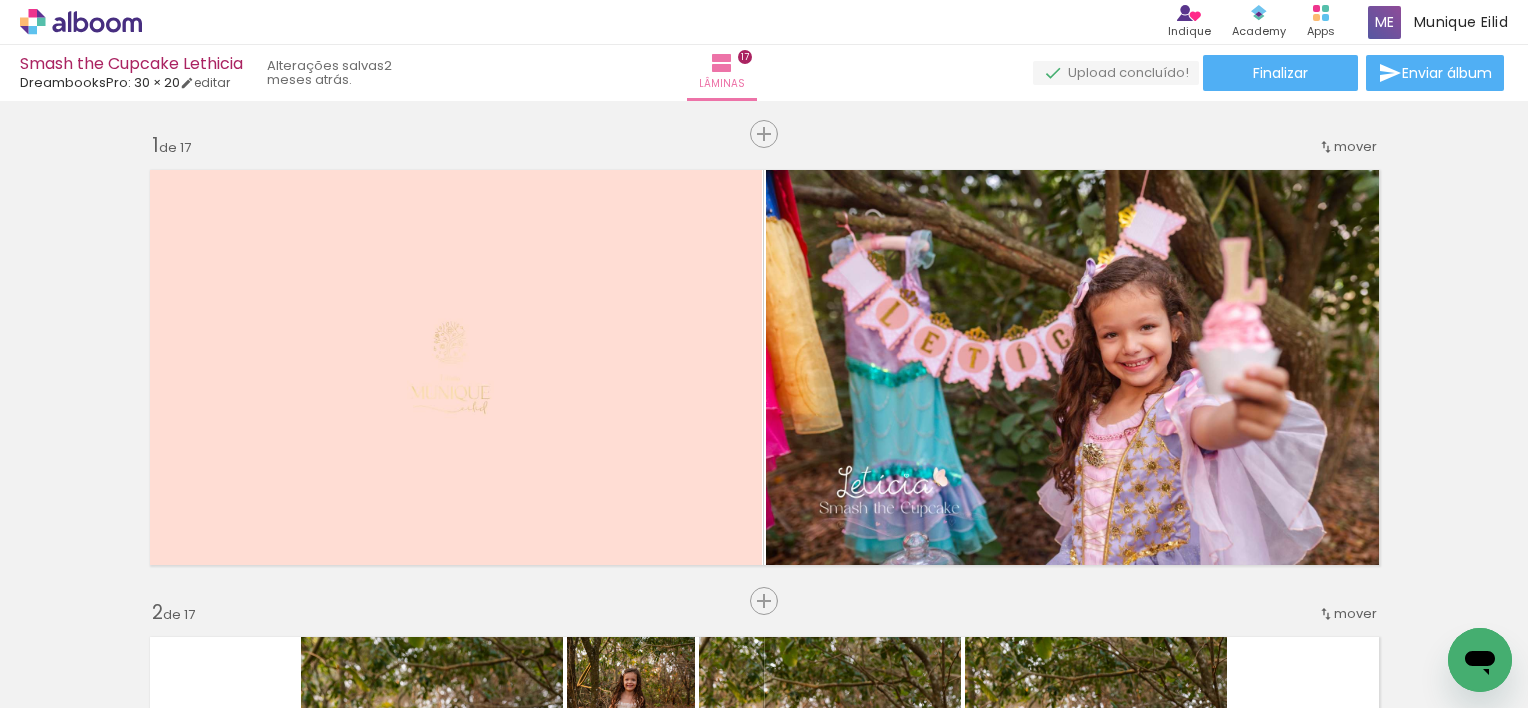 scroll, scrollTop: 0, scrollLeft: 0, axis: both 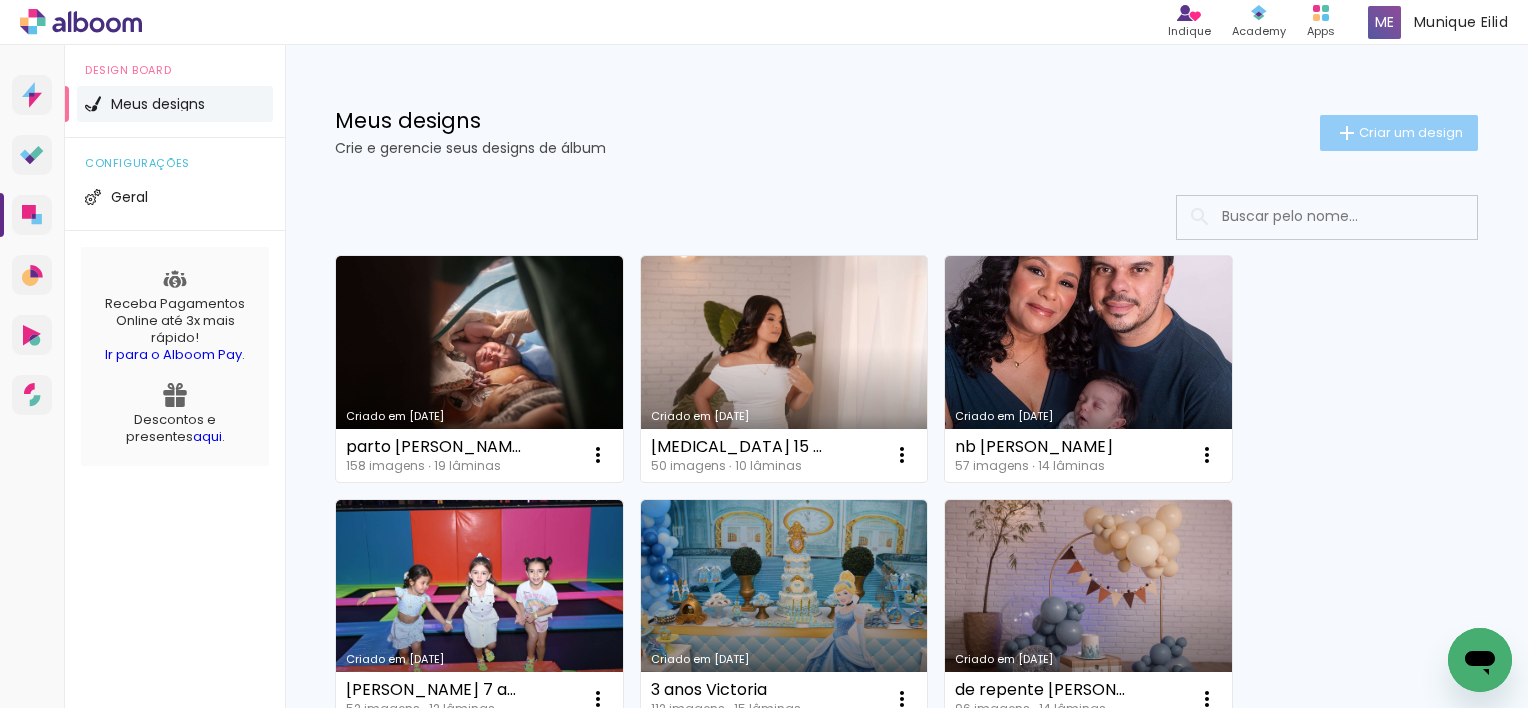 click on "Criar um design" 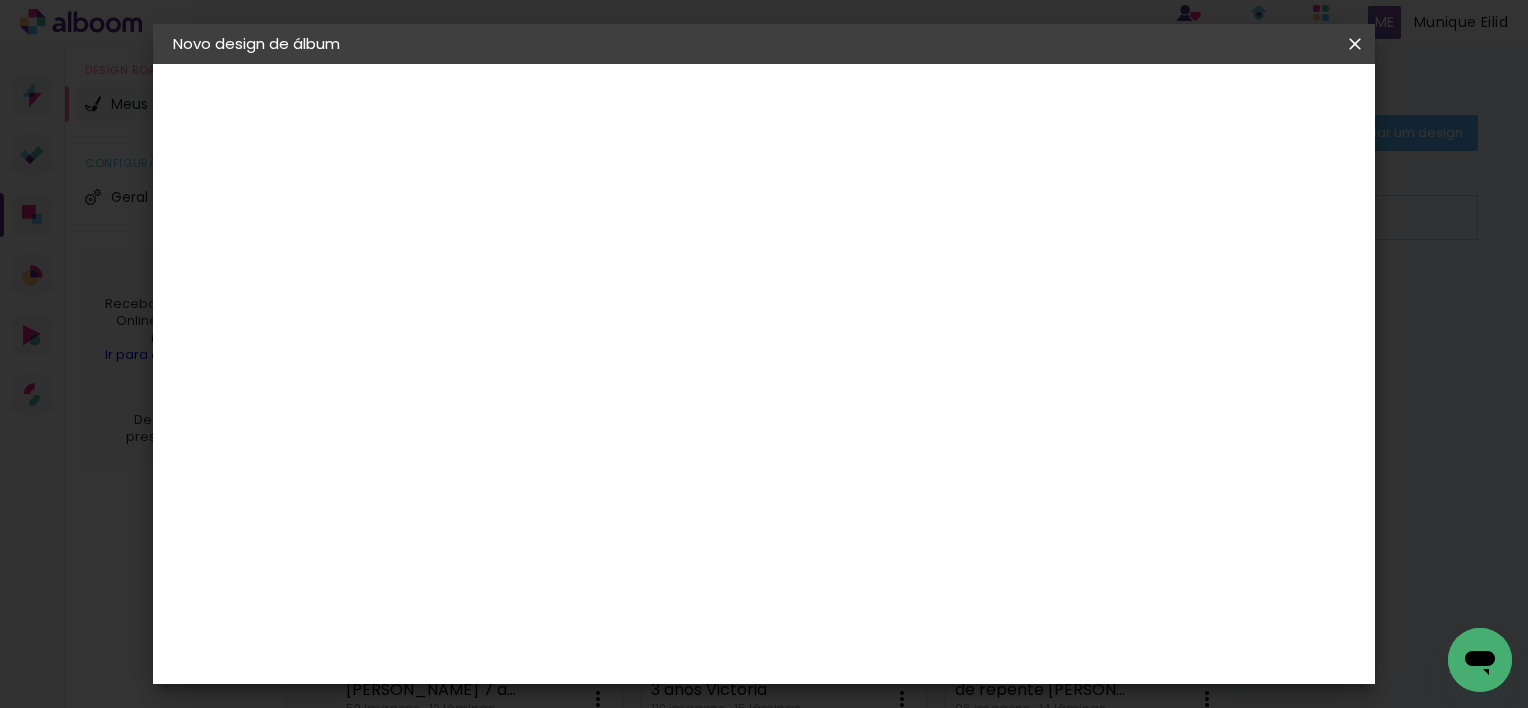click at bounding box center [500, 268] 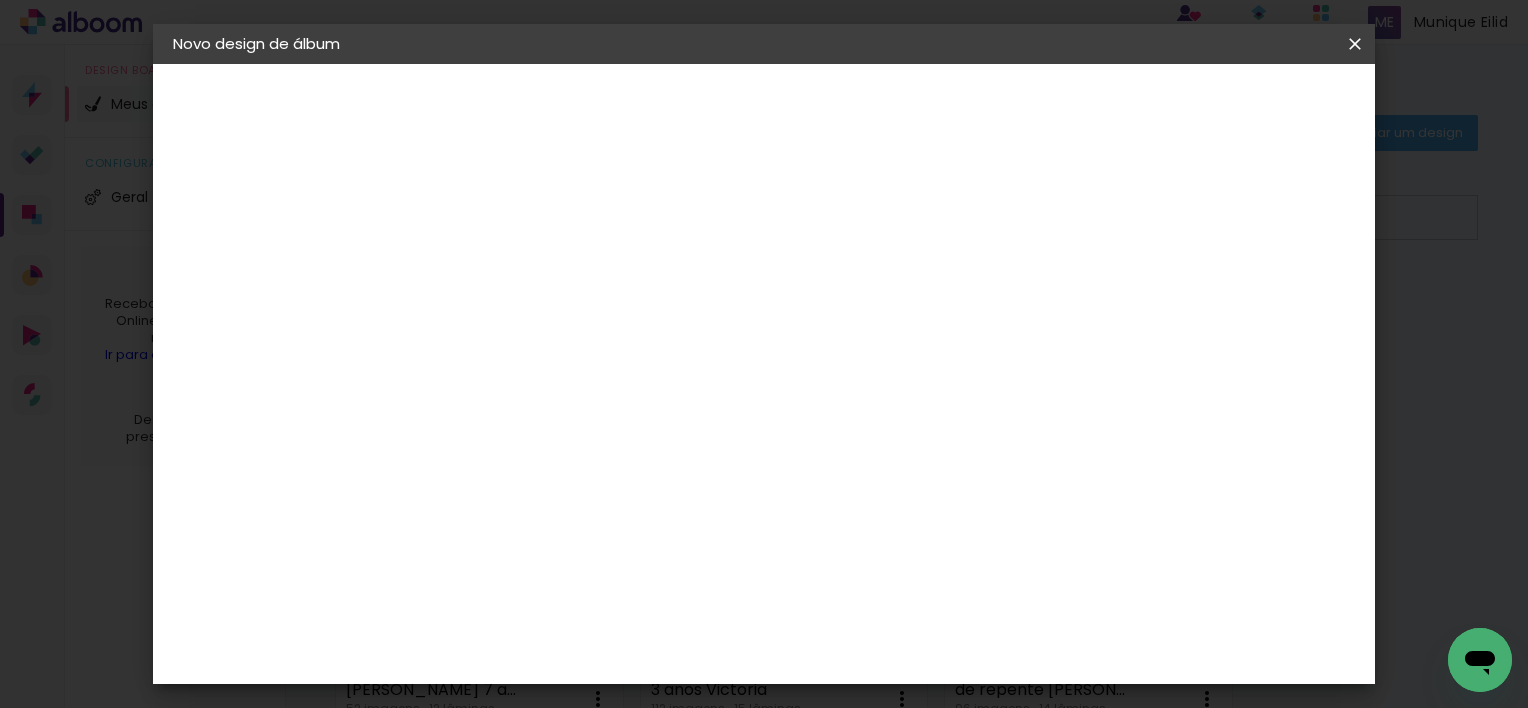 type on "nascimento Benjamin" 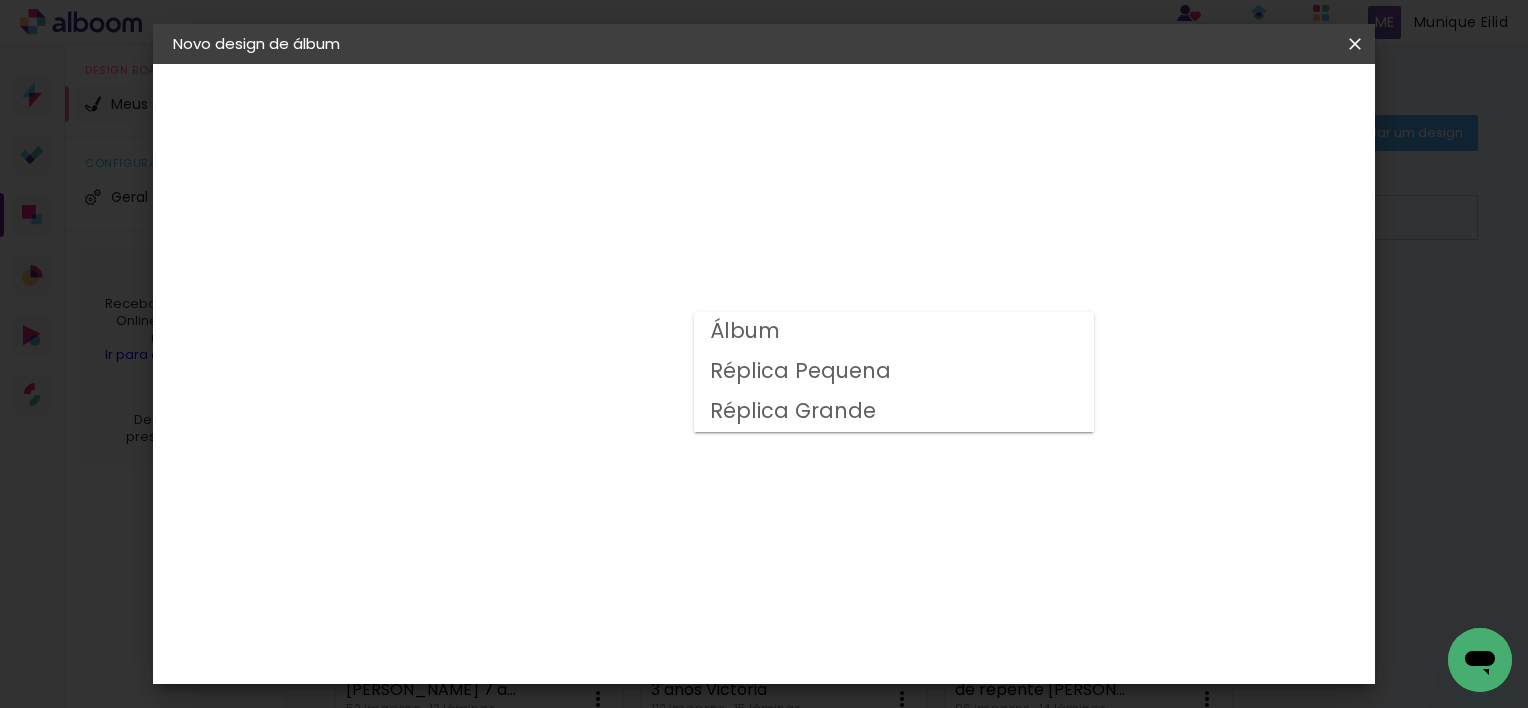 click on "Álbum" at bounding box center [894, 332] 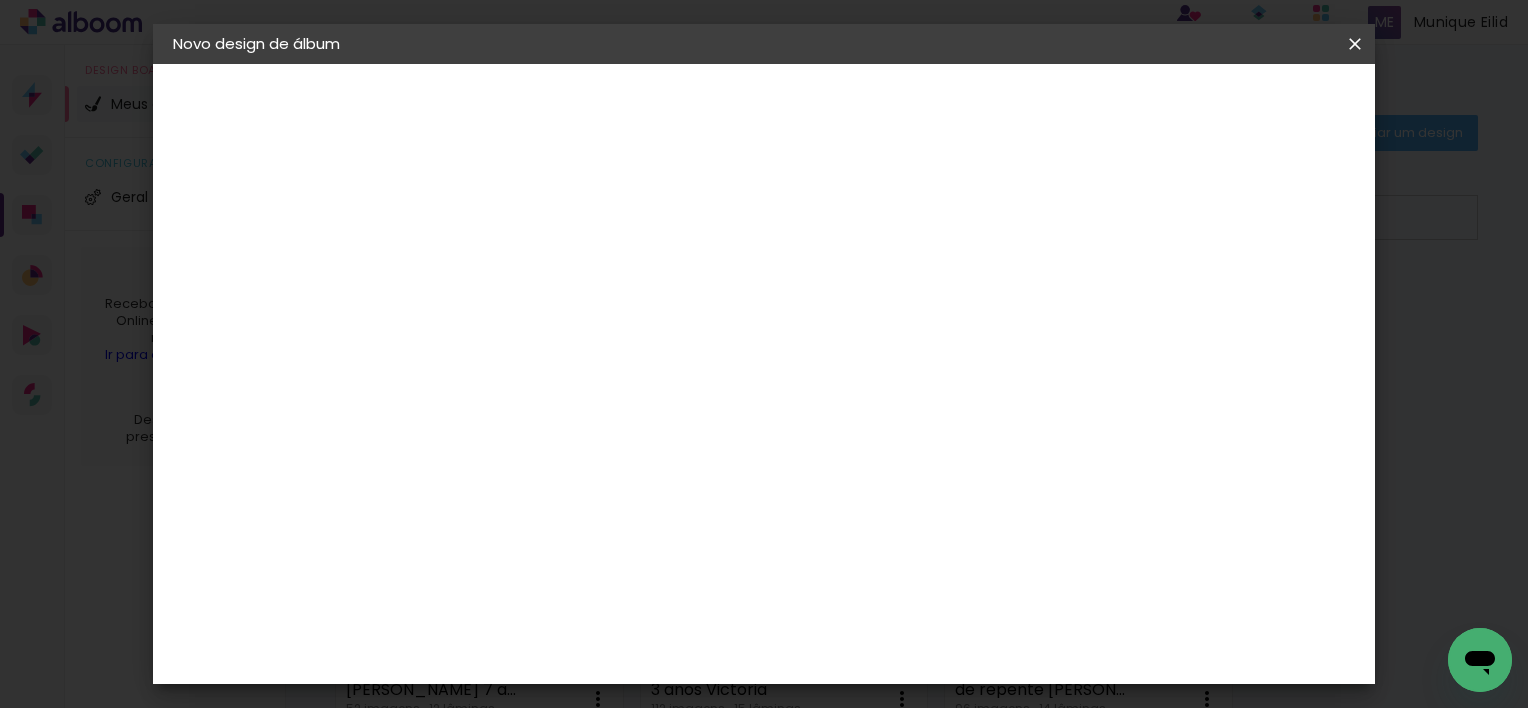 scroll, scrollTop: 300, scrollLeft: 0, axis: vertical 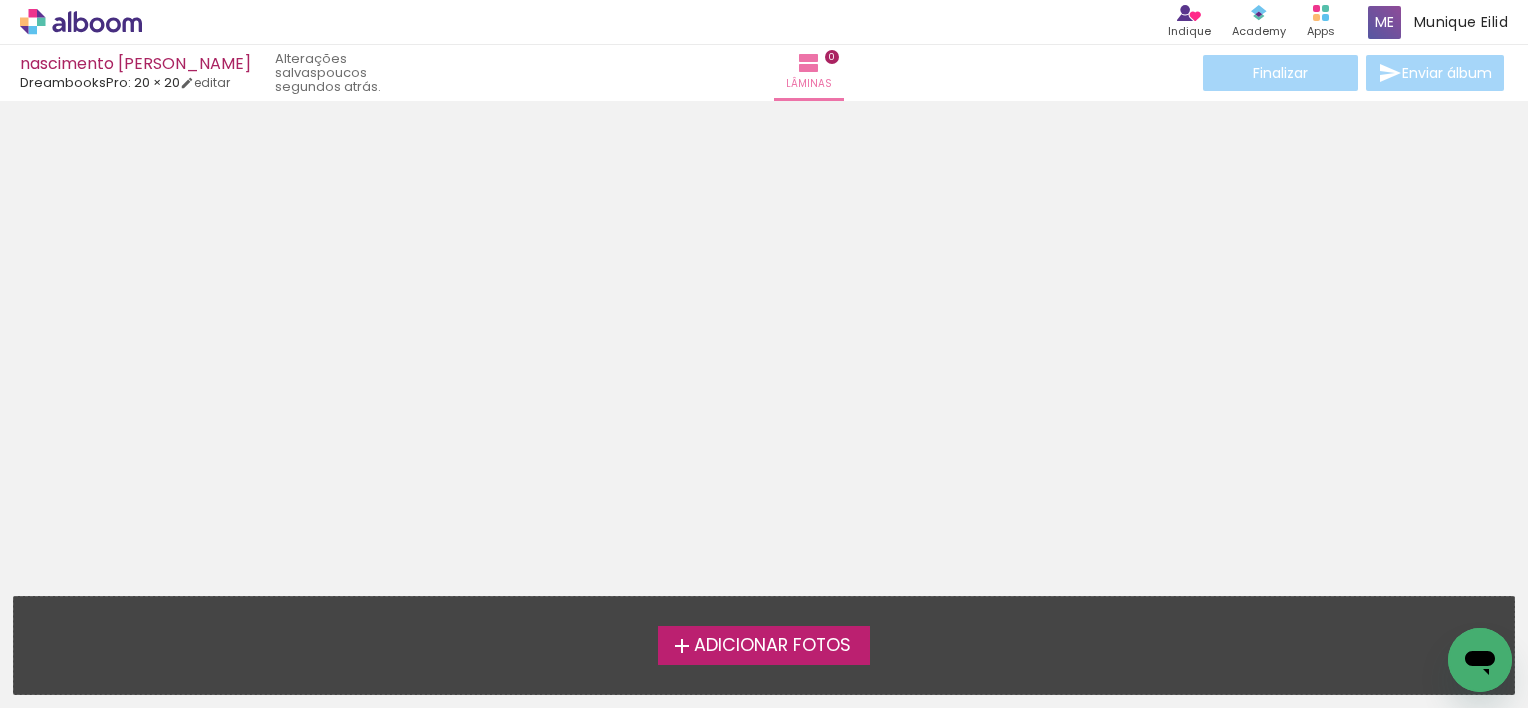 click on "Adicionar Fotos" at bounding box center [772, 646] 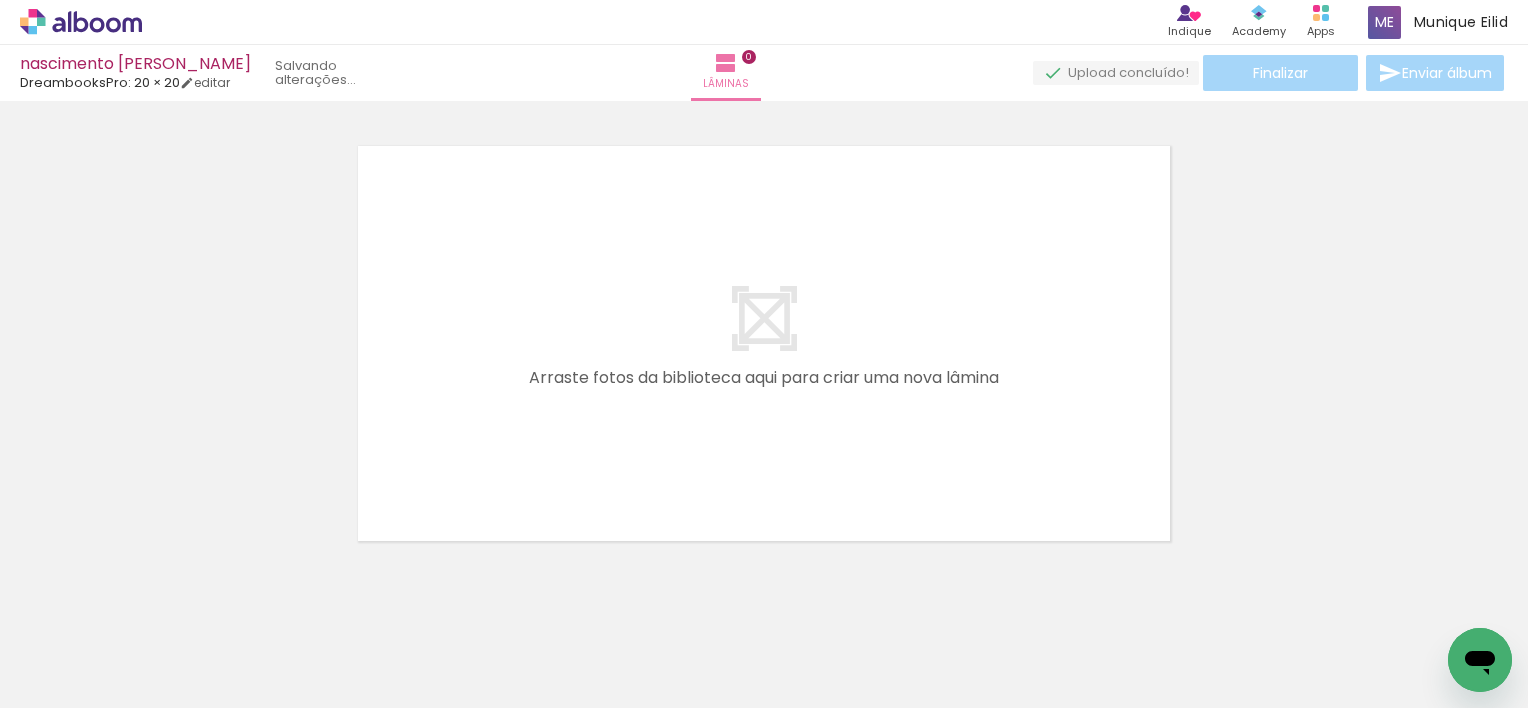 scroll, scrollTop: 25, scrollLeft: 0, axis: vertical 